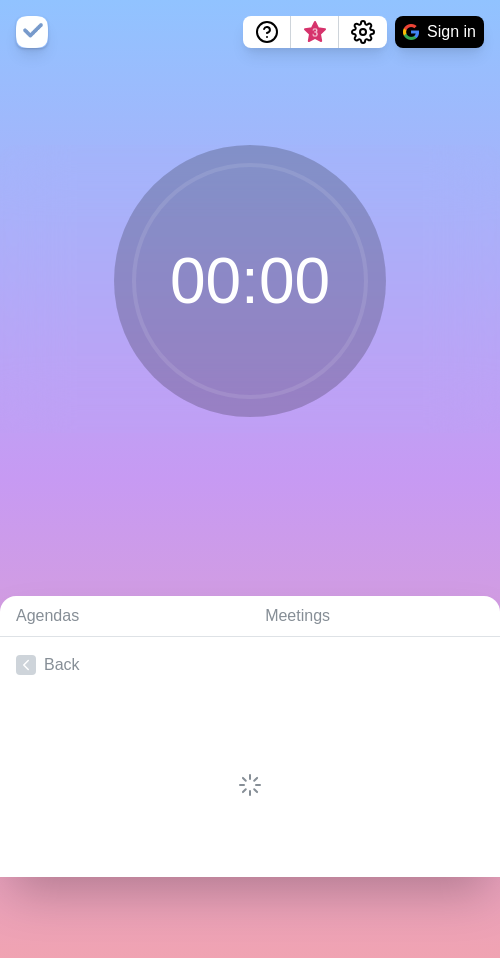 scroll, scrollTop: 0, scrollLeft: 0, axis: both 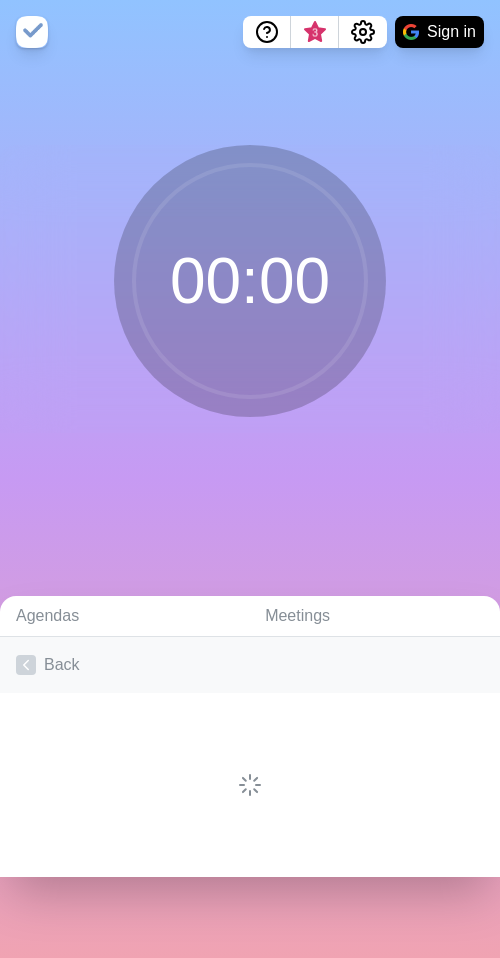 click on "Back" at bounding box center (250, 665) 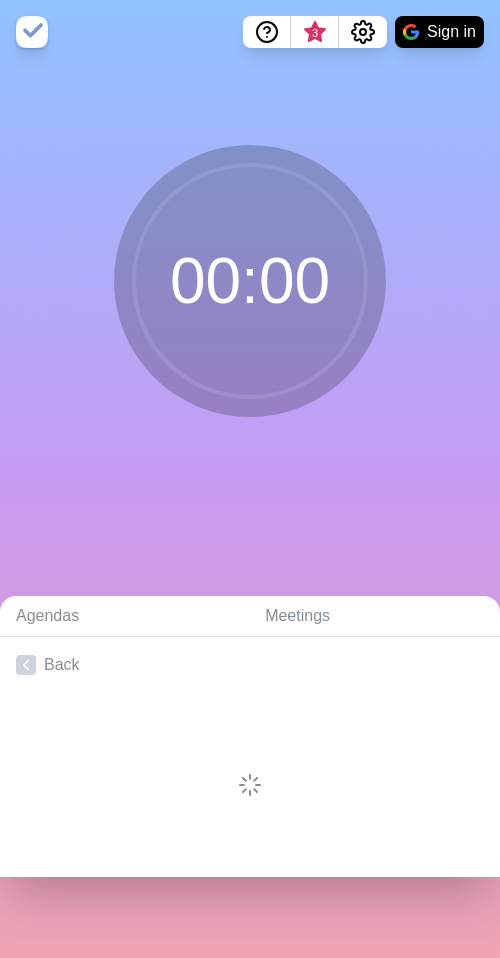 scroll, scrollTop: 0, scrollLeft: 0, axis: both 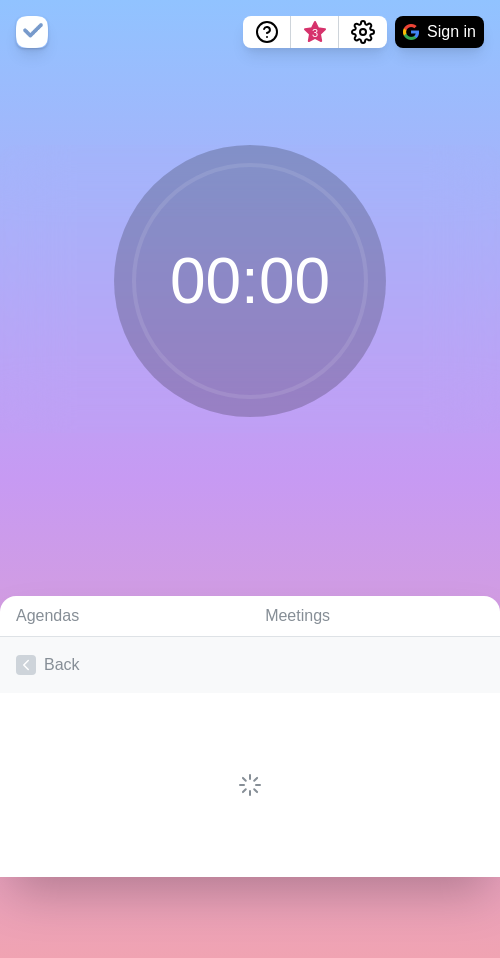 click on "Back" at bounding box center (250, 665) 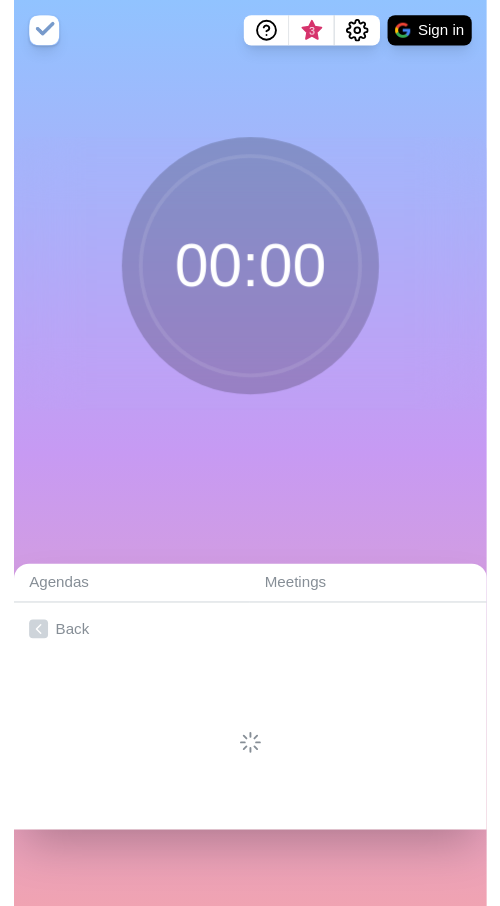 scroll, scrollTop: 0, scrollLeft: 0, axis: both 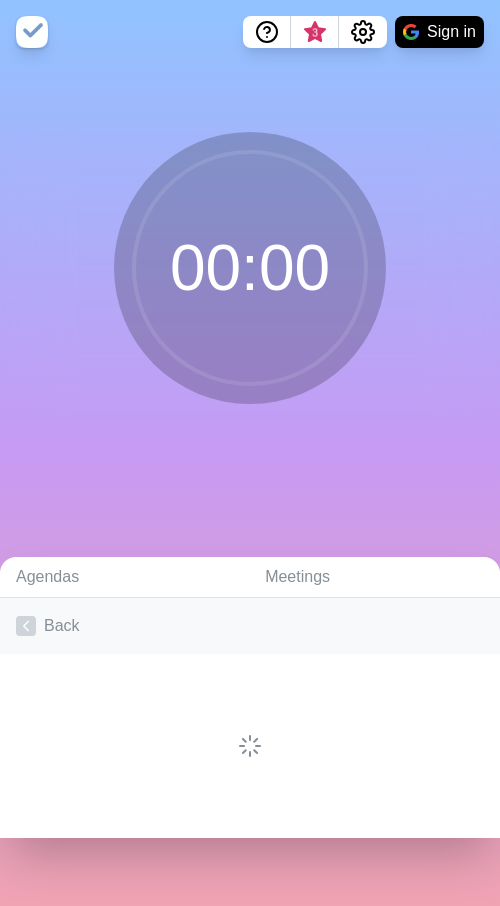 click on "Back" at bounding box center [250, 626] 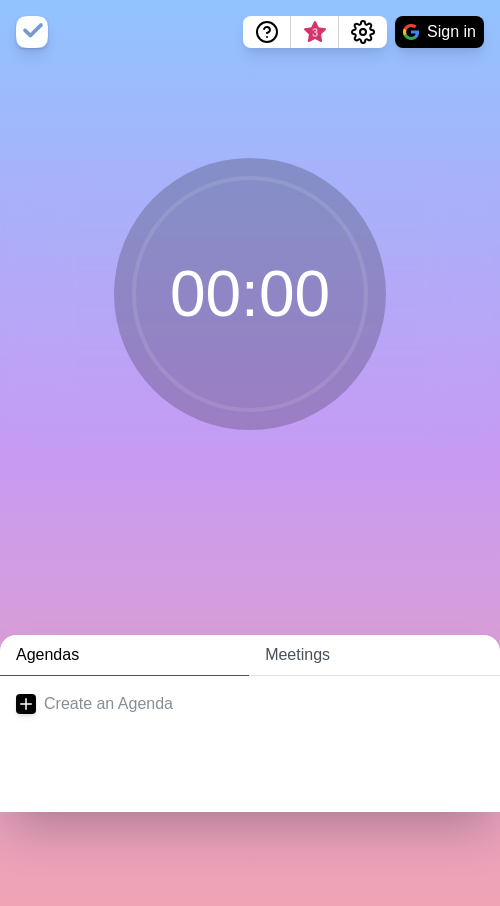 click on "Meetings" at bounding box center (374, 655) 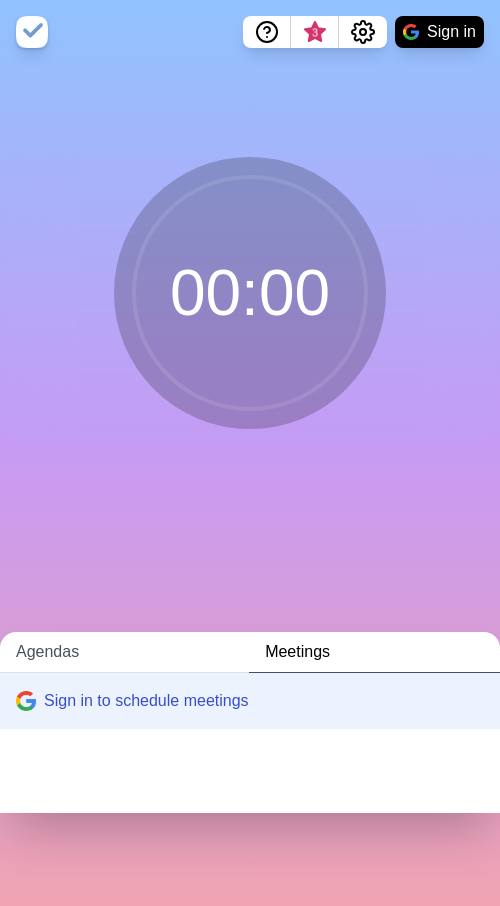 click on "Agendas" at bounding box center (124, 652) 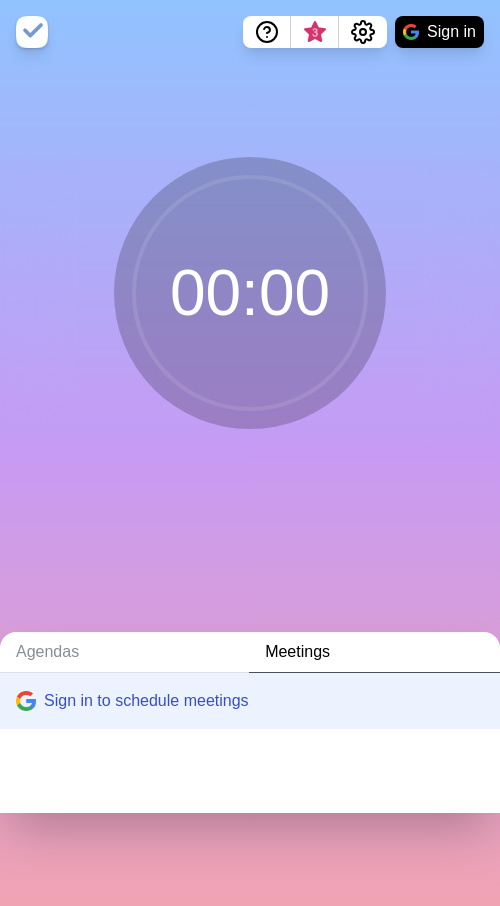 click at bounding box center (32, 32) 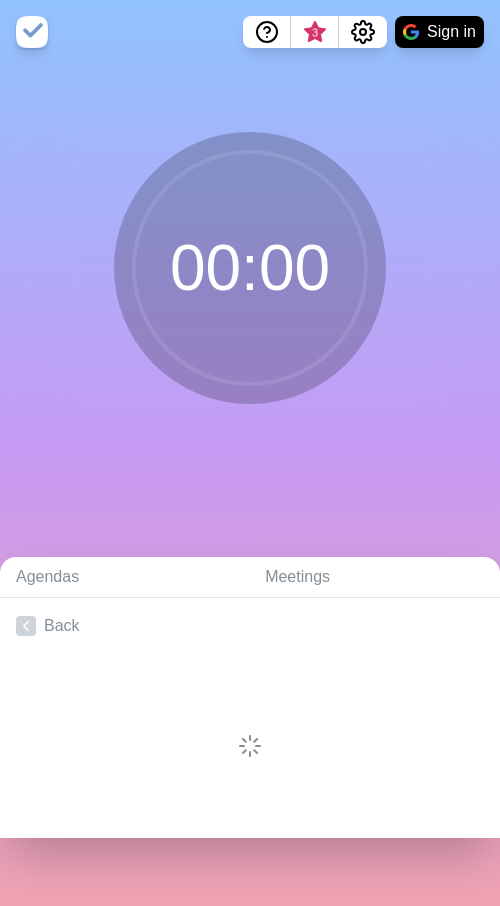 scroll, scrollTop: 0, scrollLeft: 0, axis: both 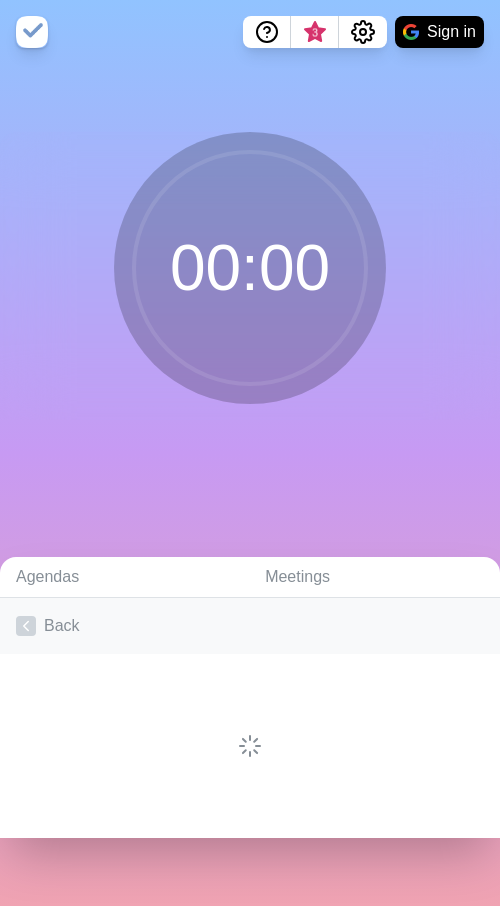 click on "Back" at bounding box center (250, 626) 